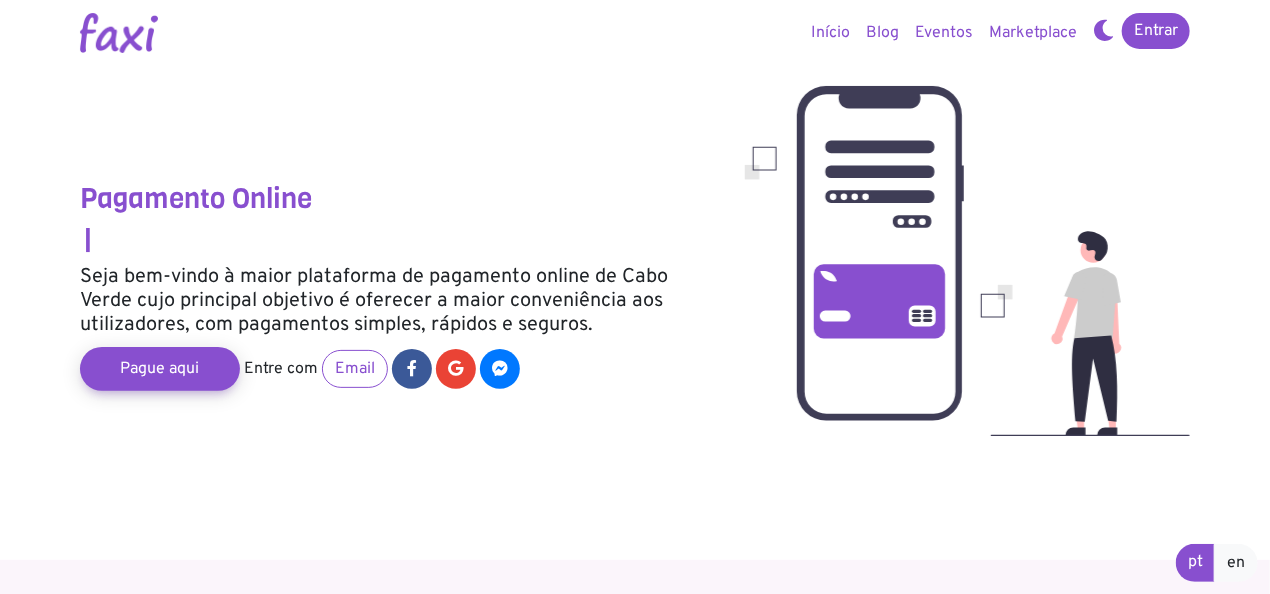 scroll, scrollTop: 0, scrollLeft: 0, axis: both 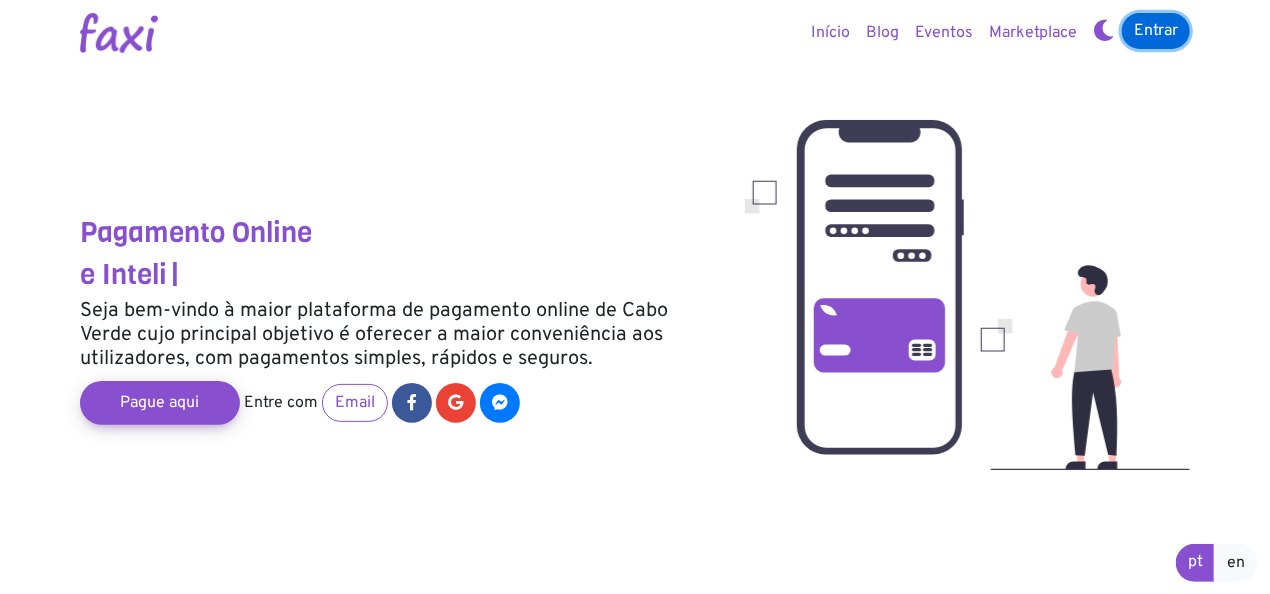 click on "Entrar" at bounding box center [1156, 31] 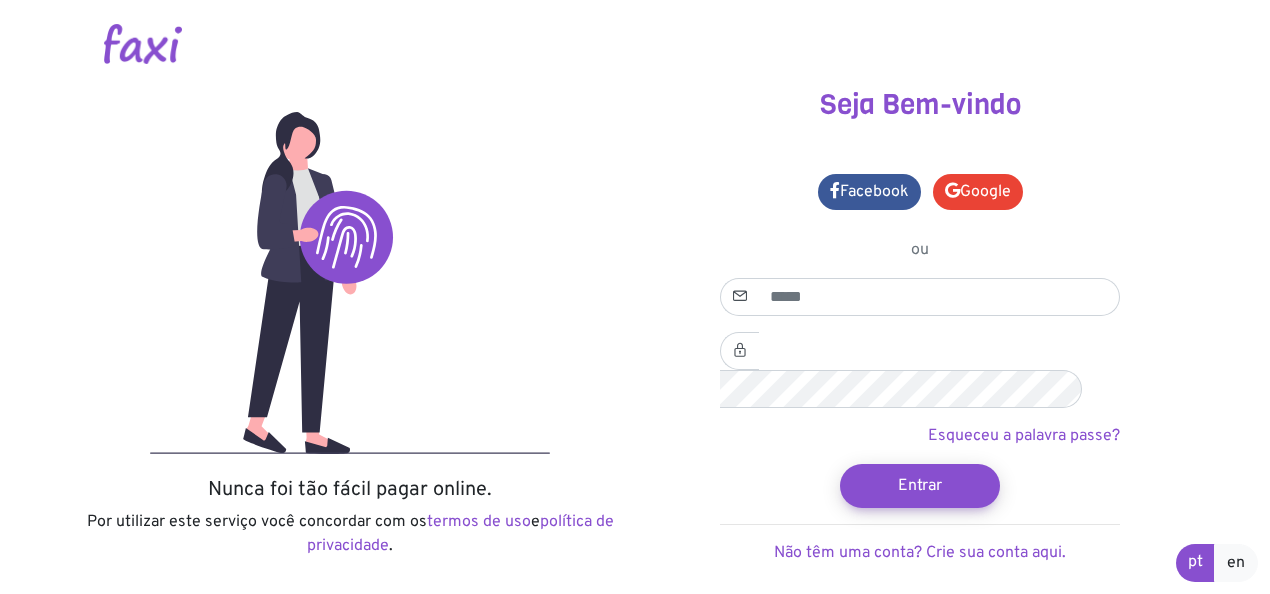 scroll, scrollTop: 0, scrollLeft: 0, axis: both 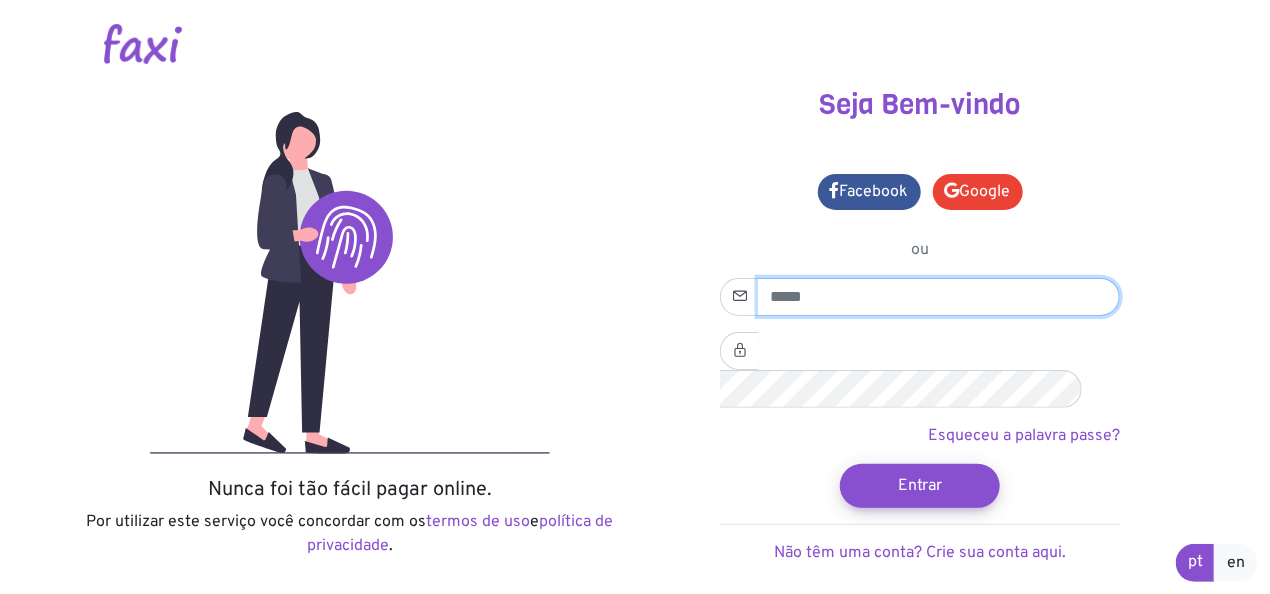 click at bounding box center [939, 297] 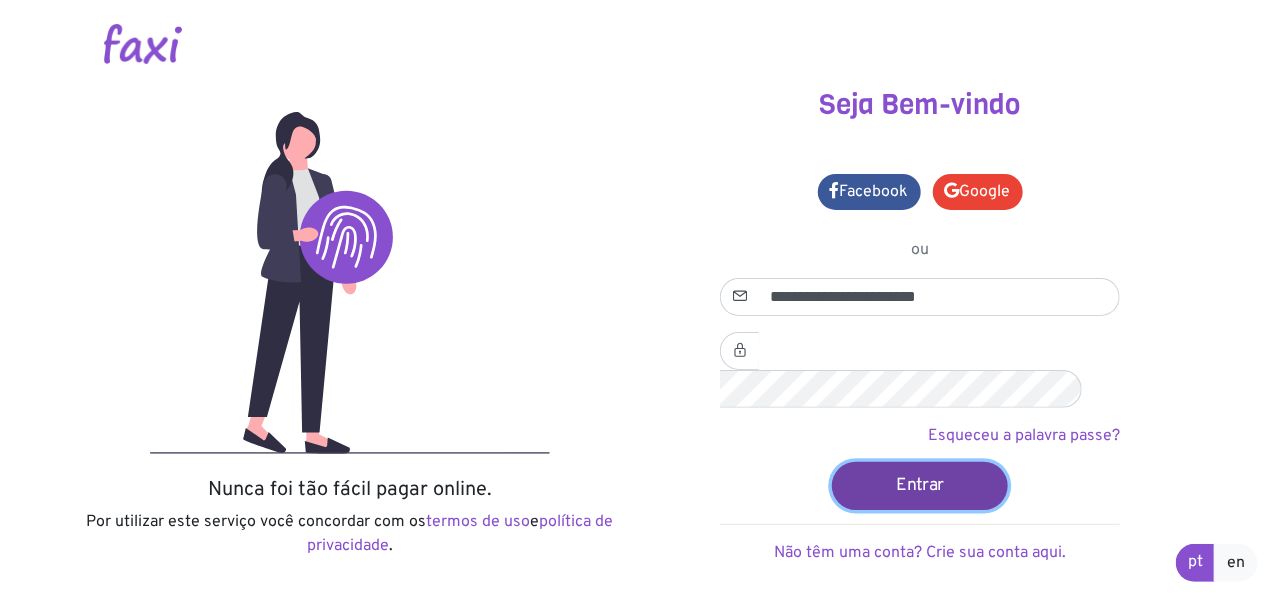 click on "Entrar" at bounding box center (920, 485) 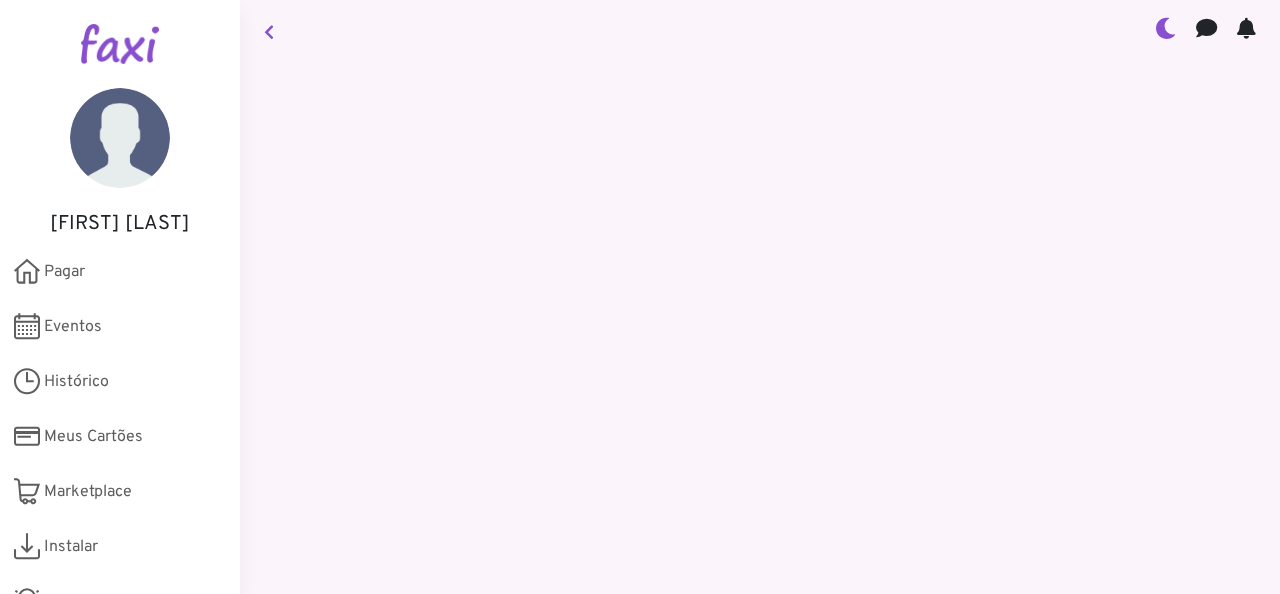 scroll, scrollTop: 0, scrollLeft: 0, axis: both 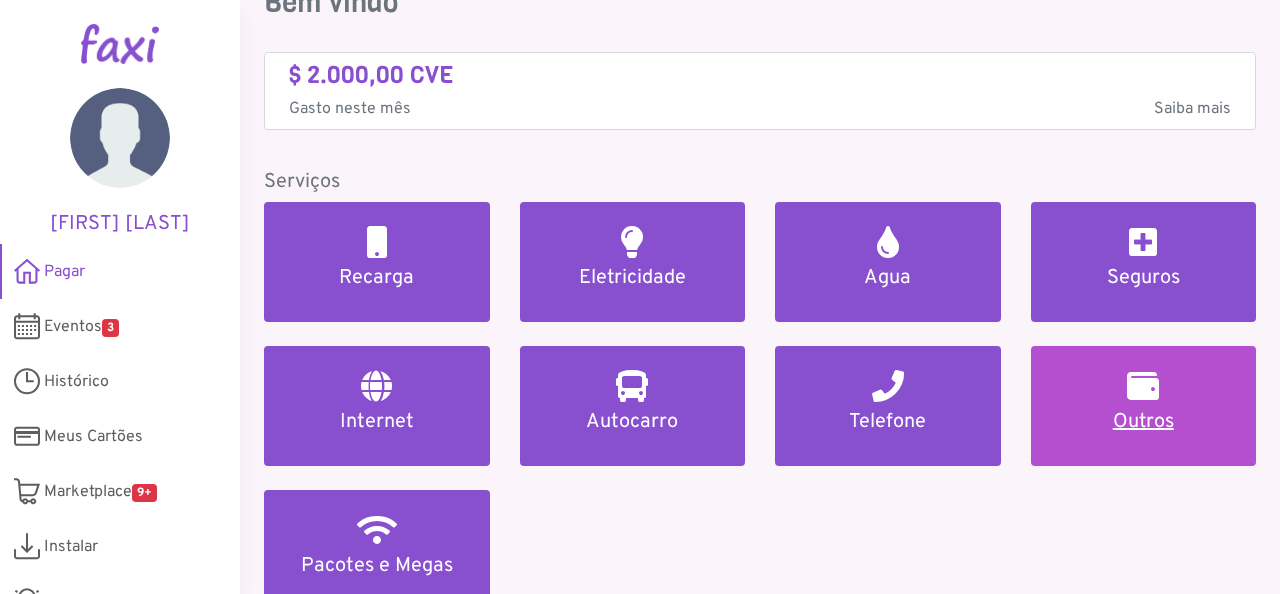 click on "Outros" at bounding box center [1144, 422] 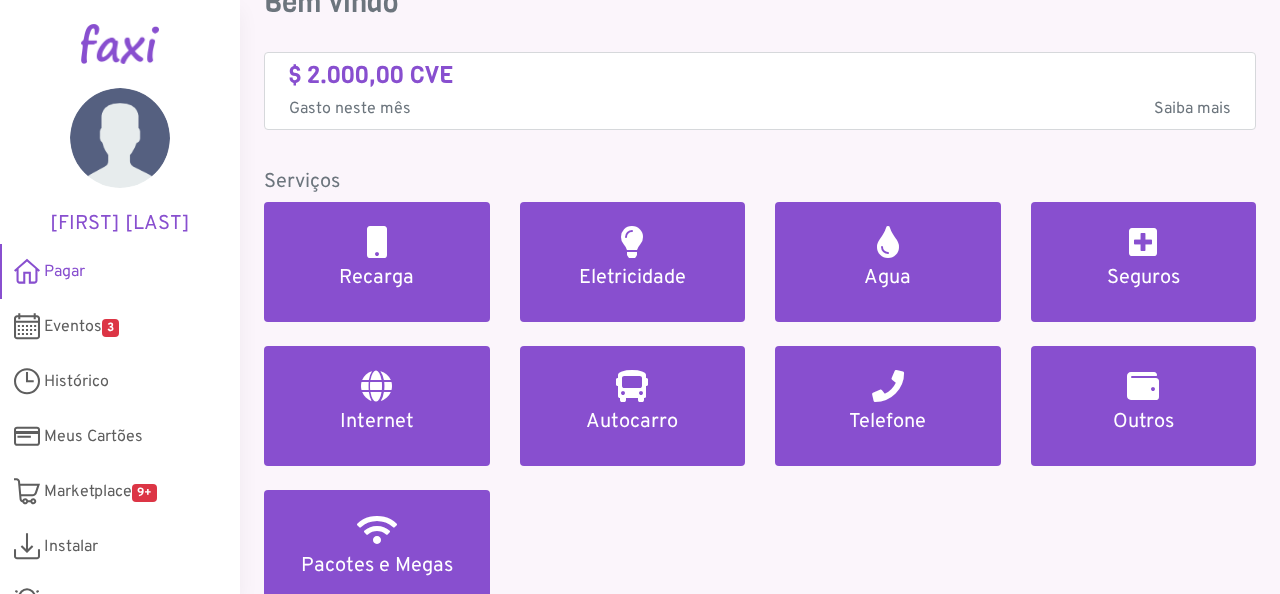 scroll, scrollTop: 0, scrollLeft: 0, axis: both 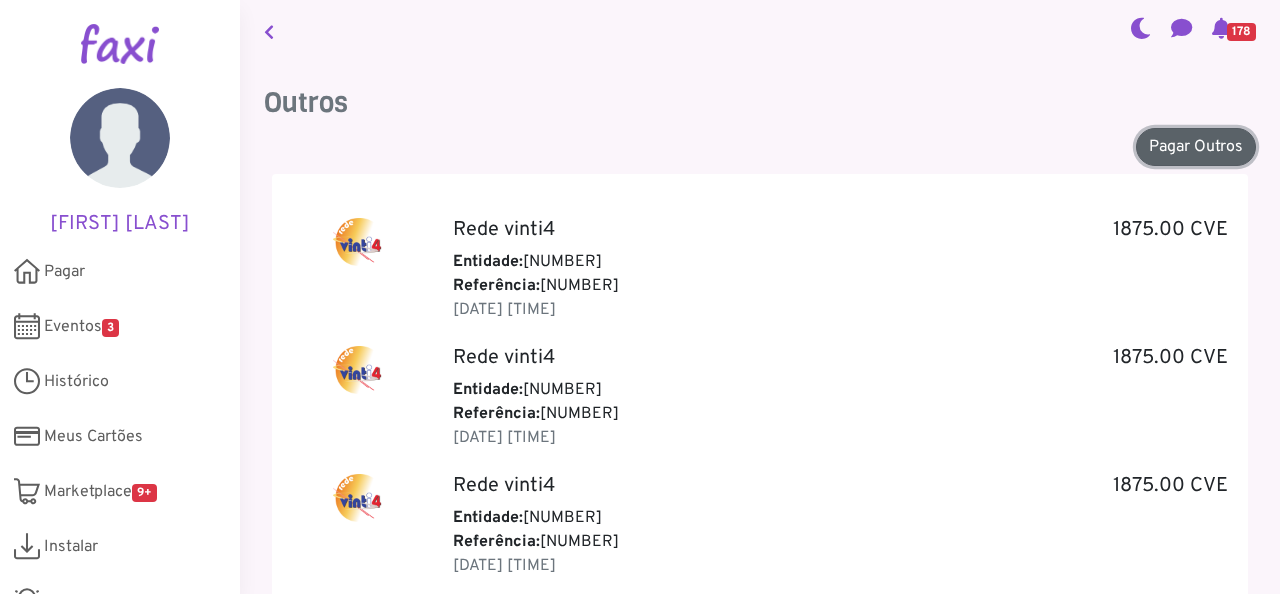 click on "Pagar
Outros" at bounding box center [1196, 147] 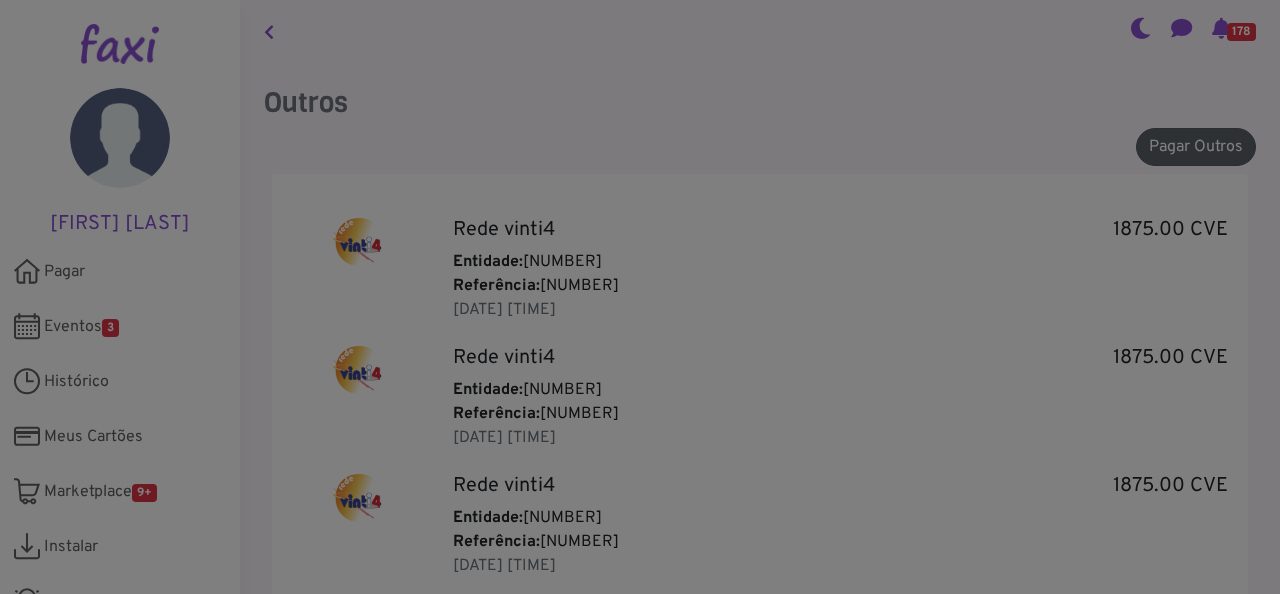 click at bounding box center [640, 297] 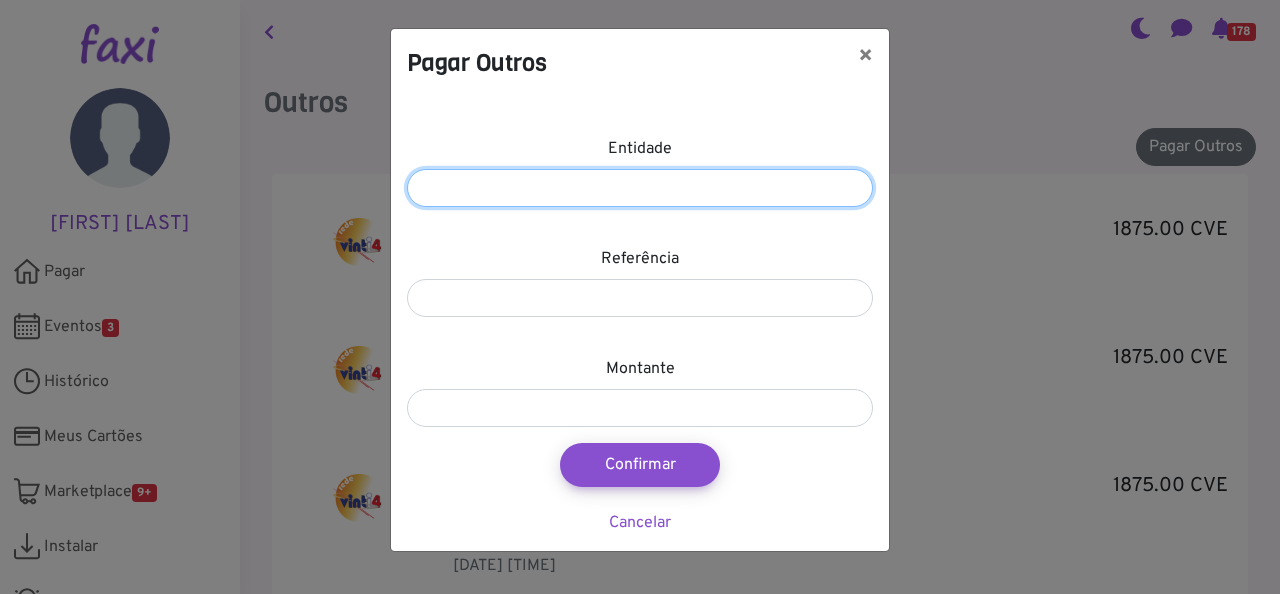 click at bounding box center (640, 188) 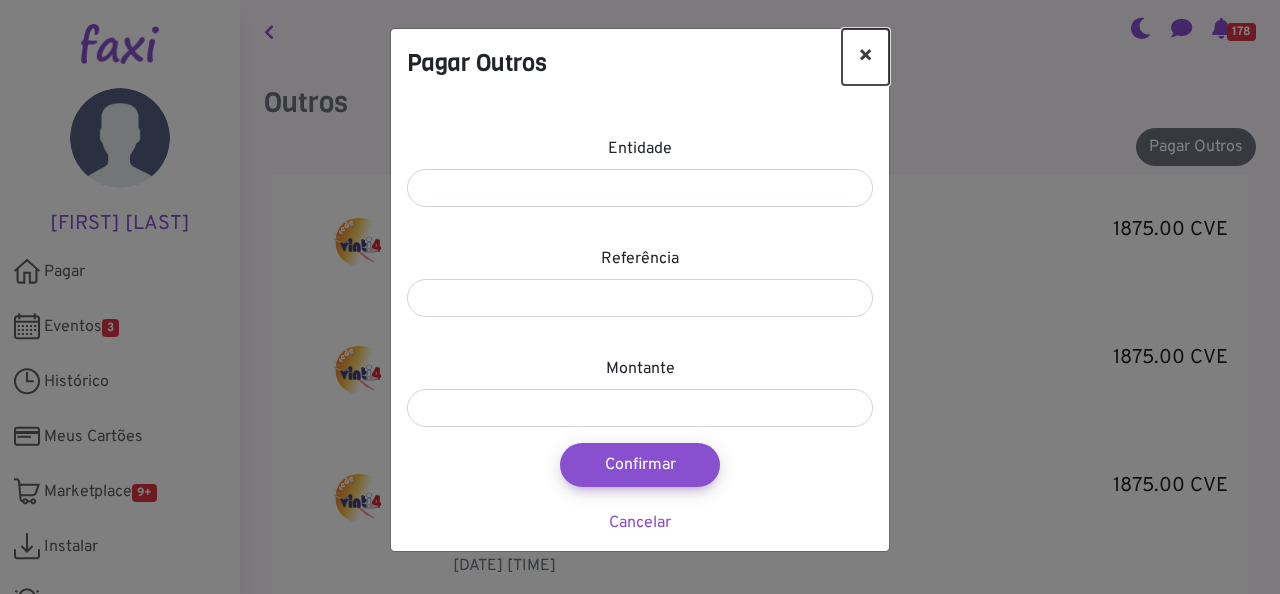 click on "×" at bounding box center [865, 57] 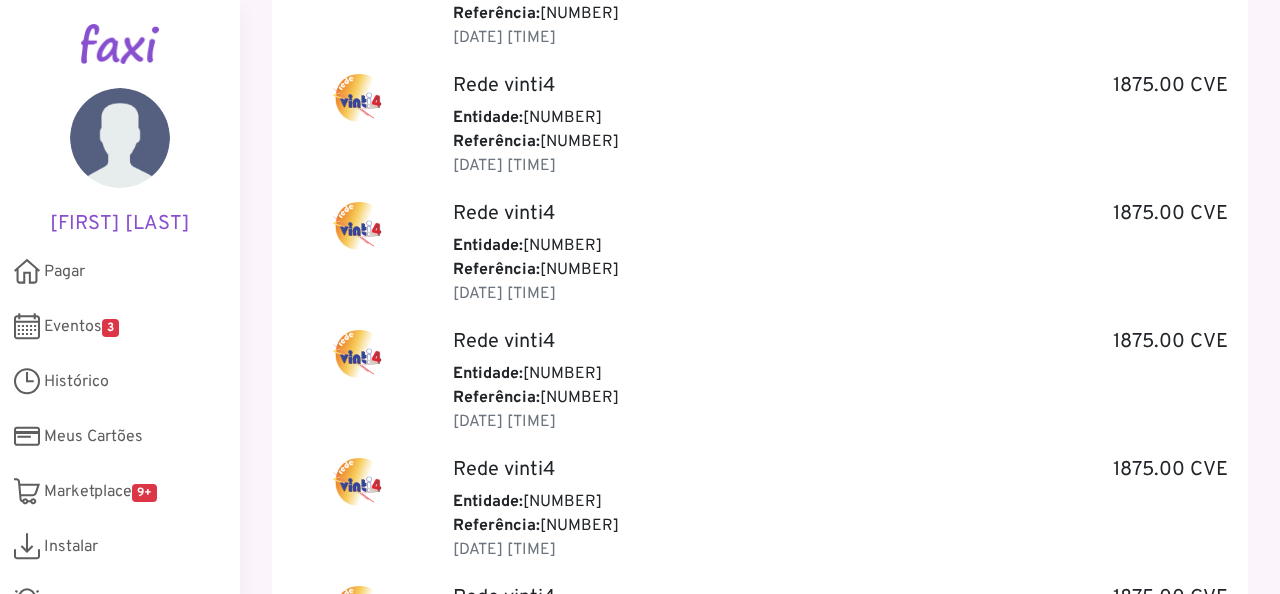 scroll, scrollTop: 0, scrollLeft: 0, axis: both 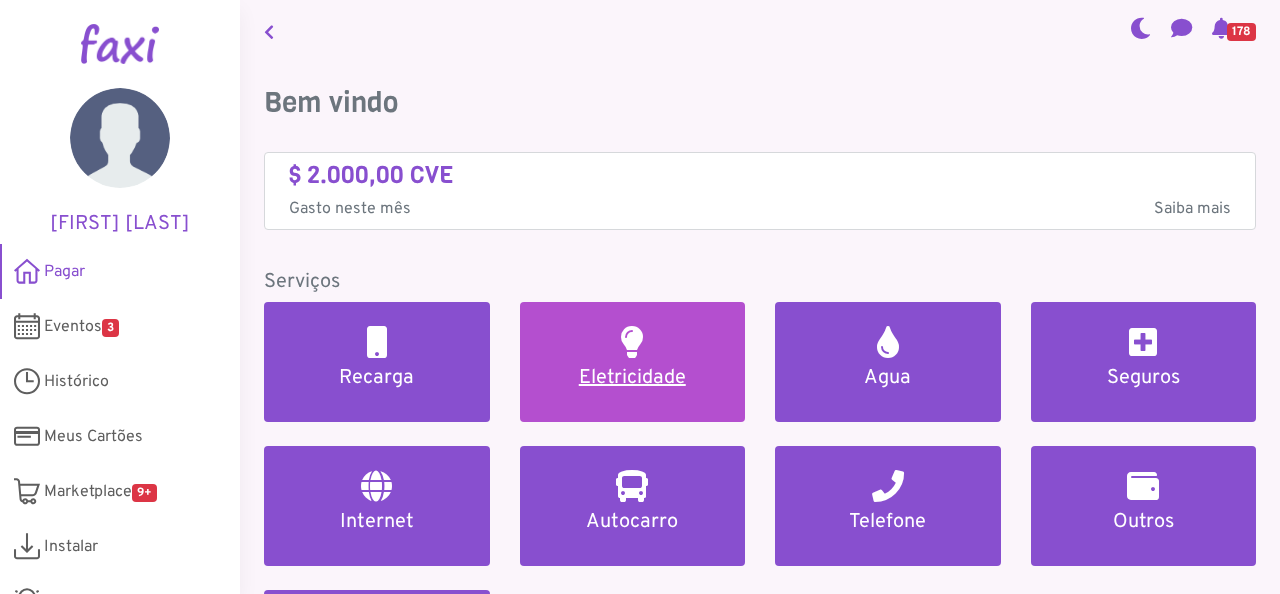 click on "Eletricidade" at bounding box center (633, 362) 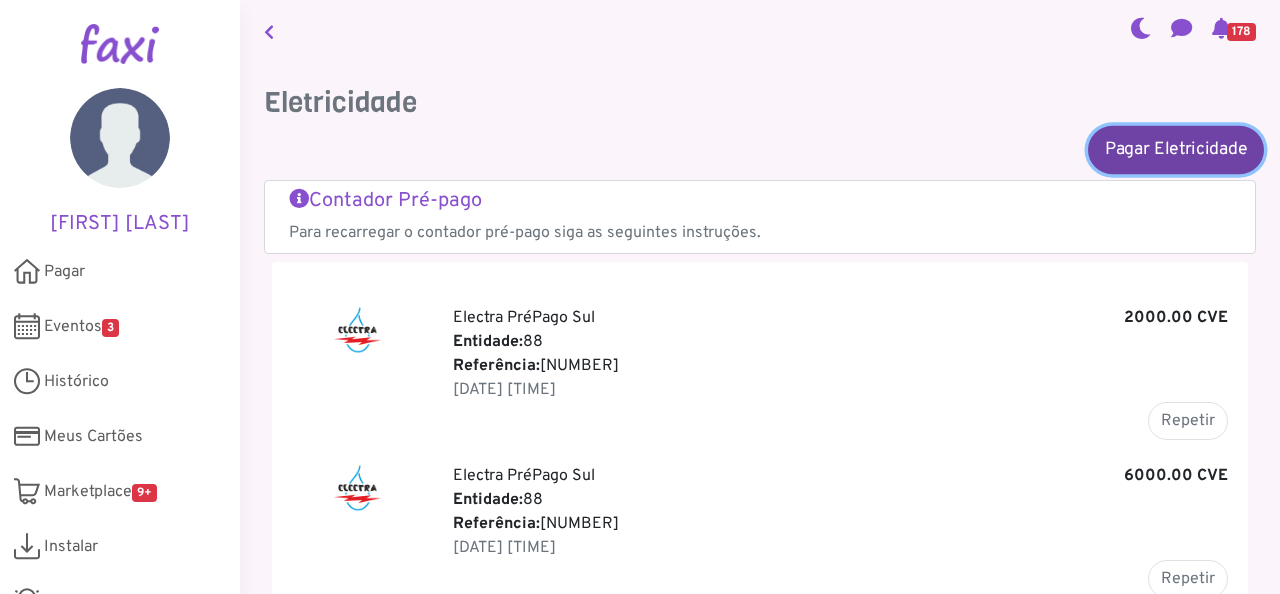 click on "Pagar
Eletricidade" at bounding box center (1176, 149) 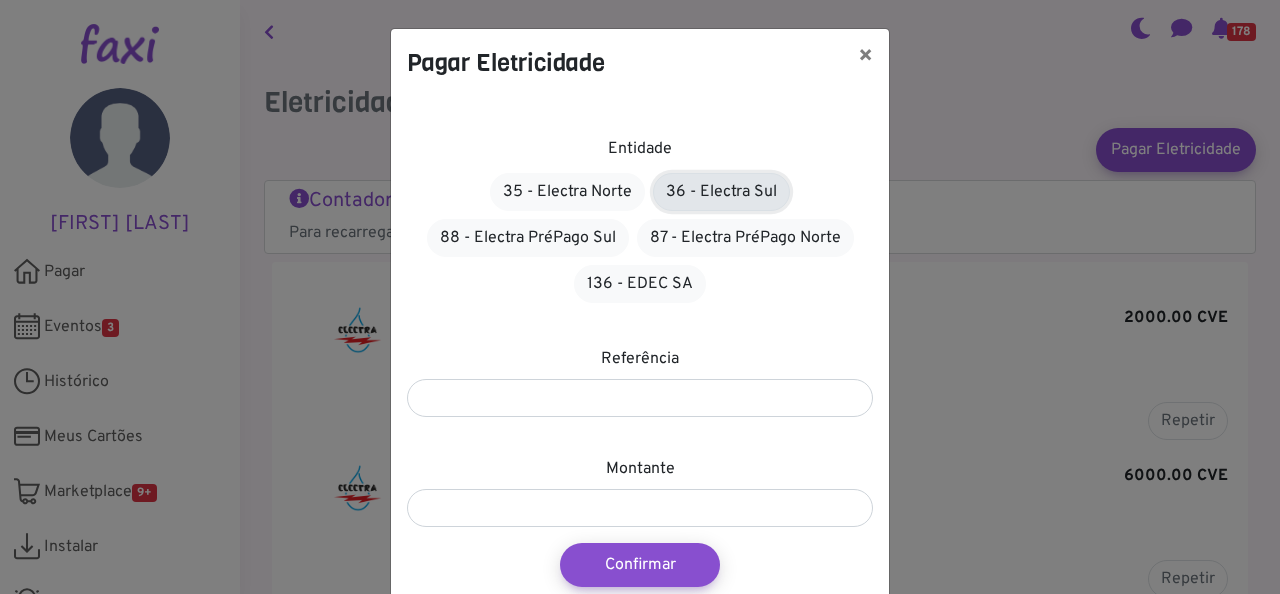 click on "36
-
Electra Sul" at bounding box center (721, 192) 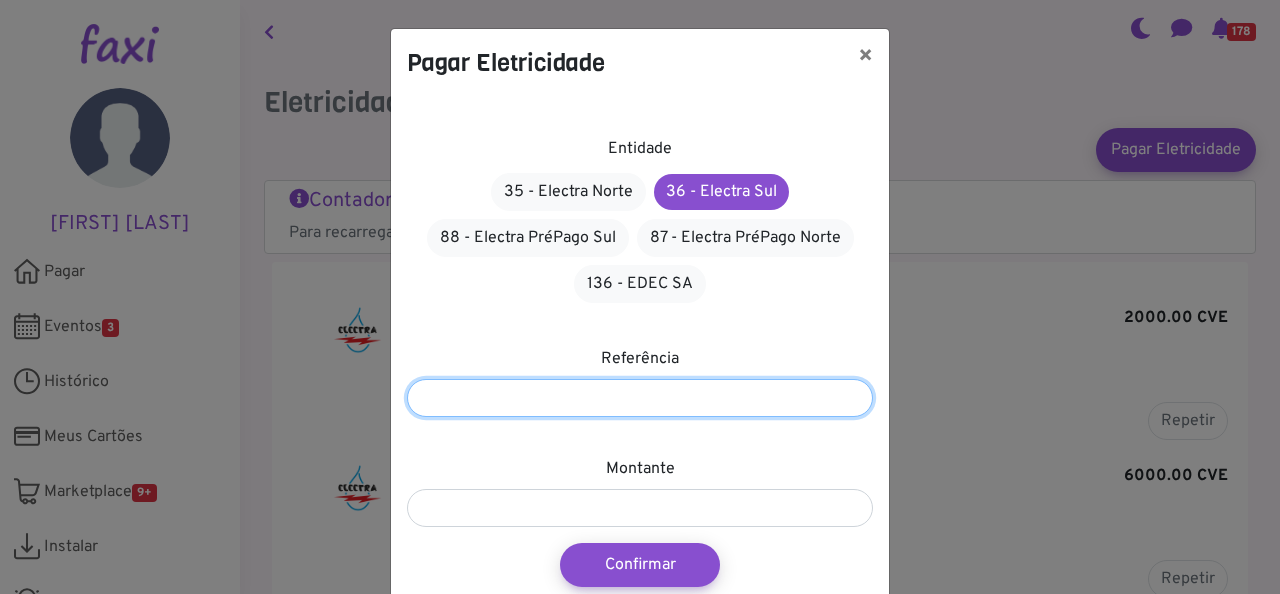 click at bounding box center (640, 398) 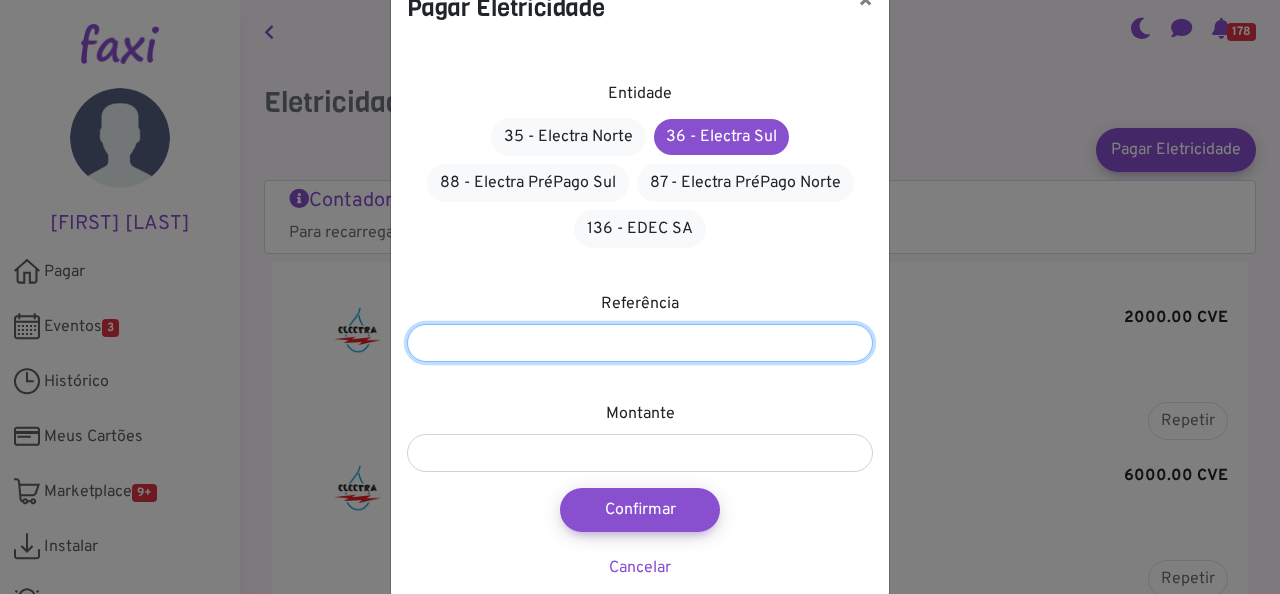 scroll, scrollTop: 84, scrollLeft: 0, axis: vertical 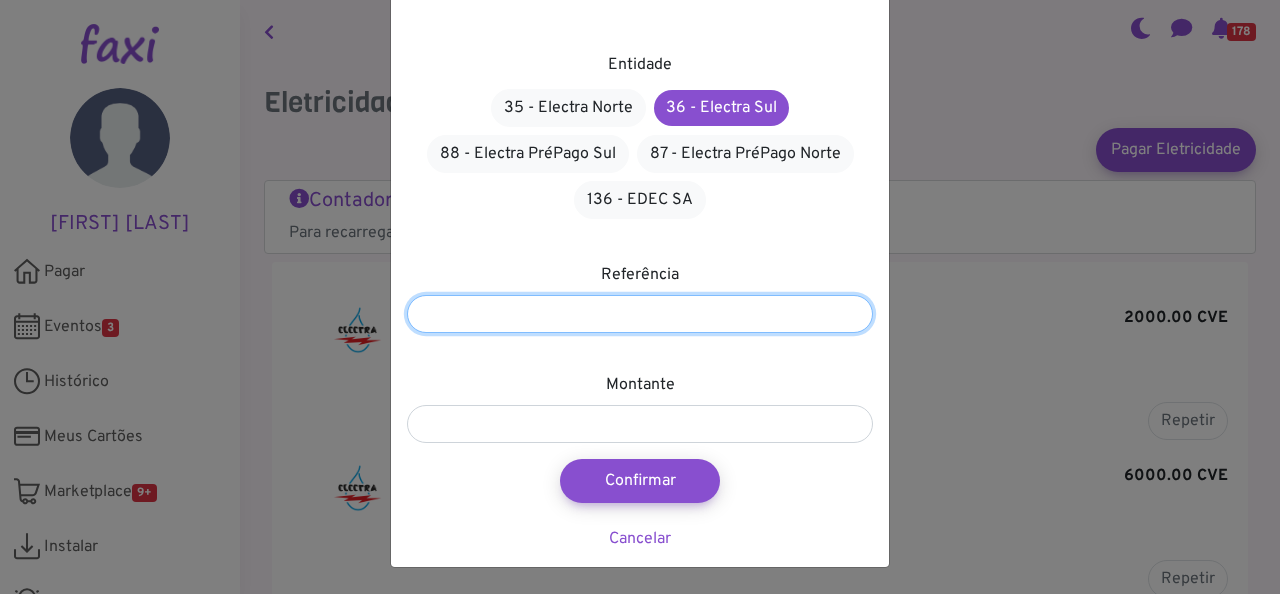 type on "***" 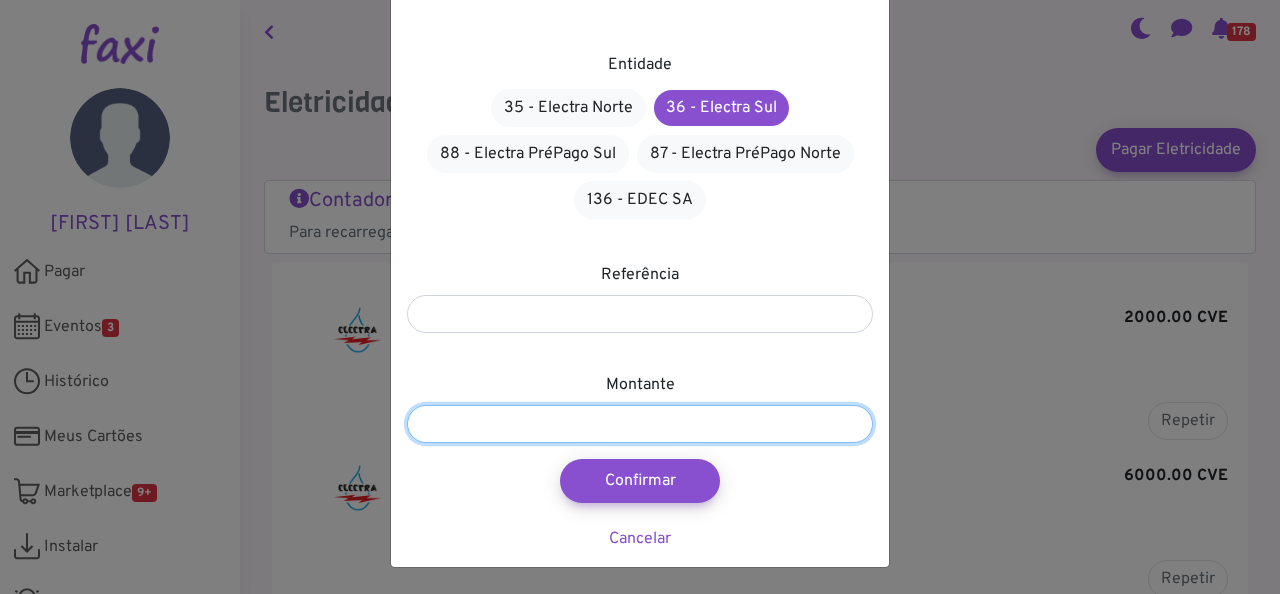 click at bounding box center (640, 424) 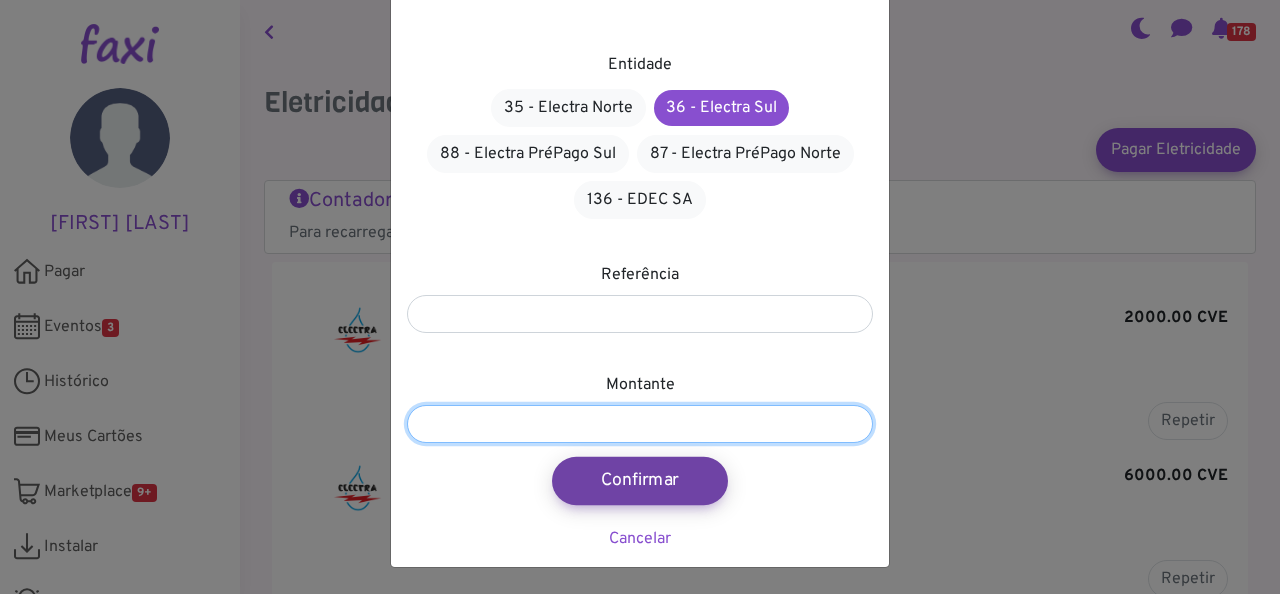 type on "*****" 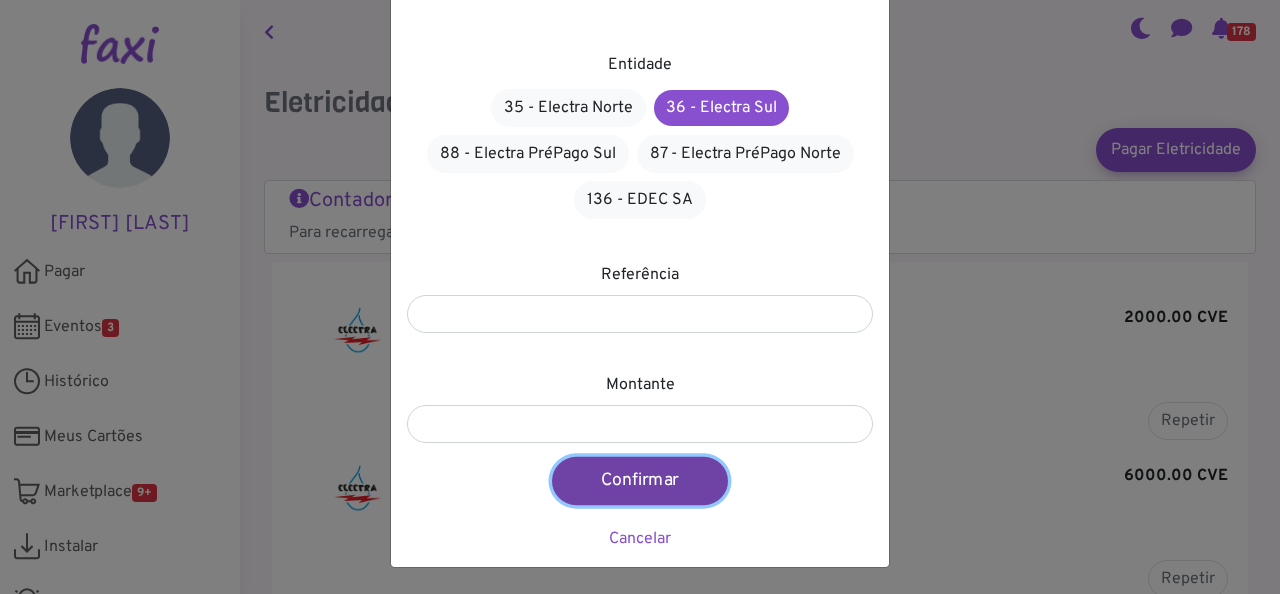 click on "Confirmar" at bounding box center [640, 481] 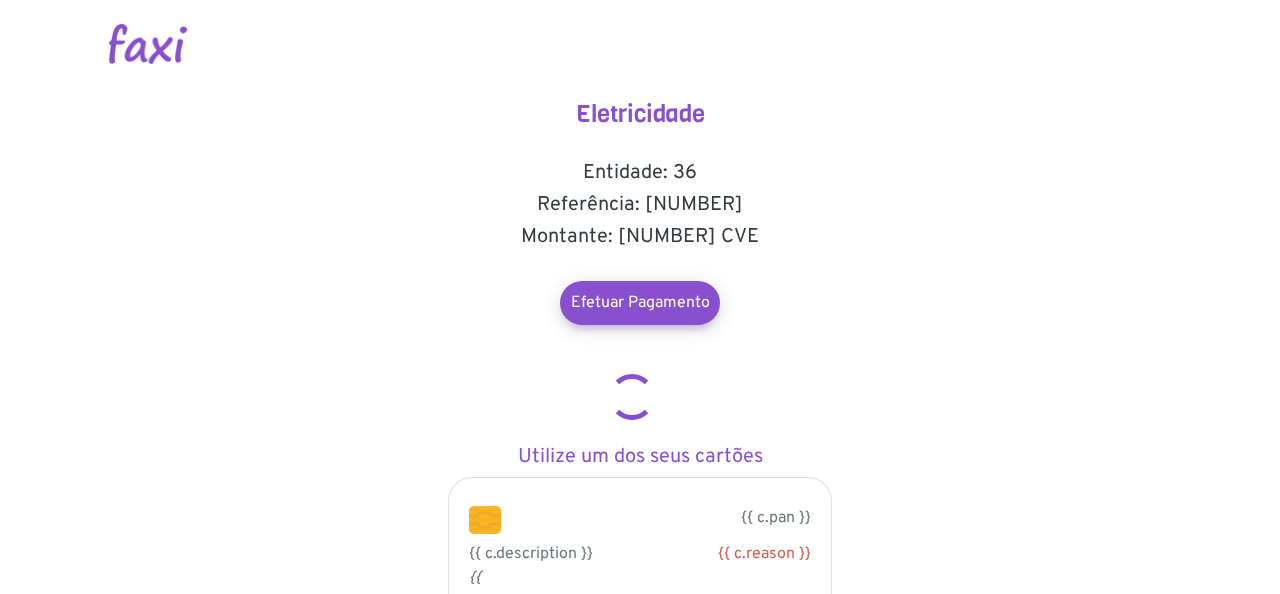 scroll, scrollTop: 0, scrollLeft: 0, axis: both 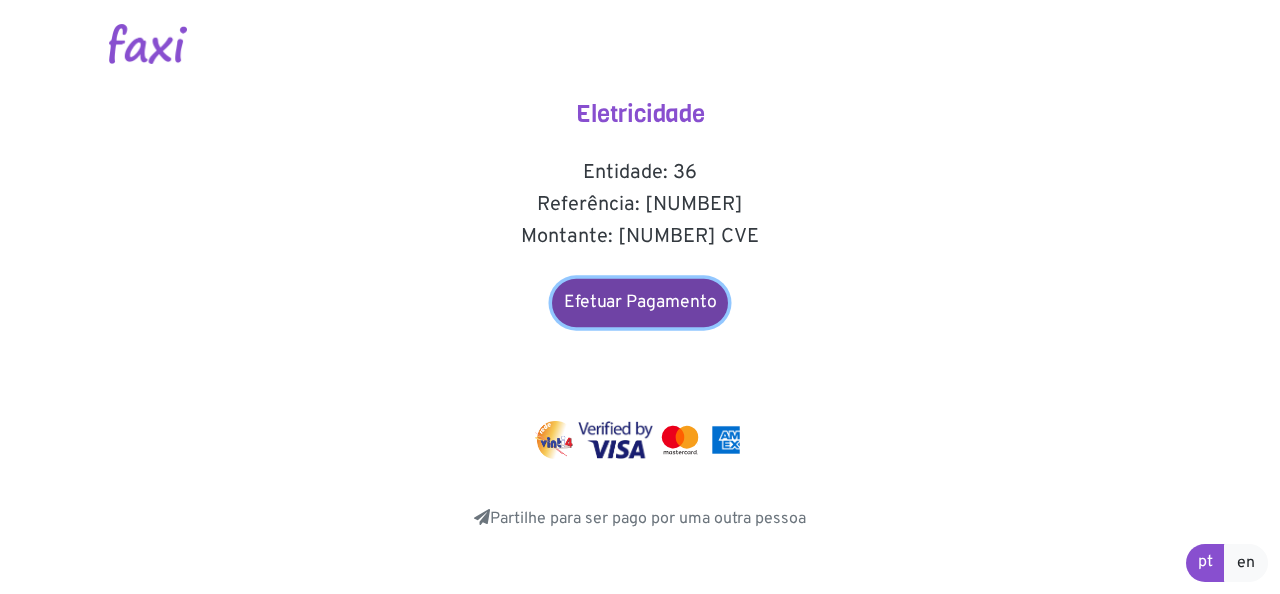 click on "Efetuar Pagamento" at bounding box center (640, 303) 